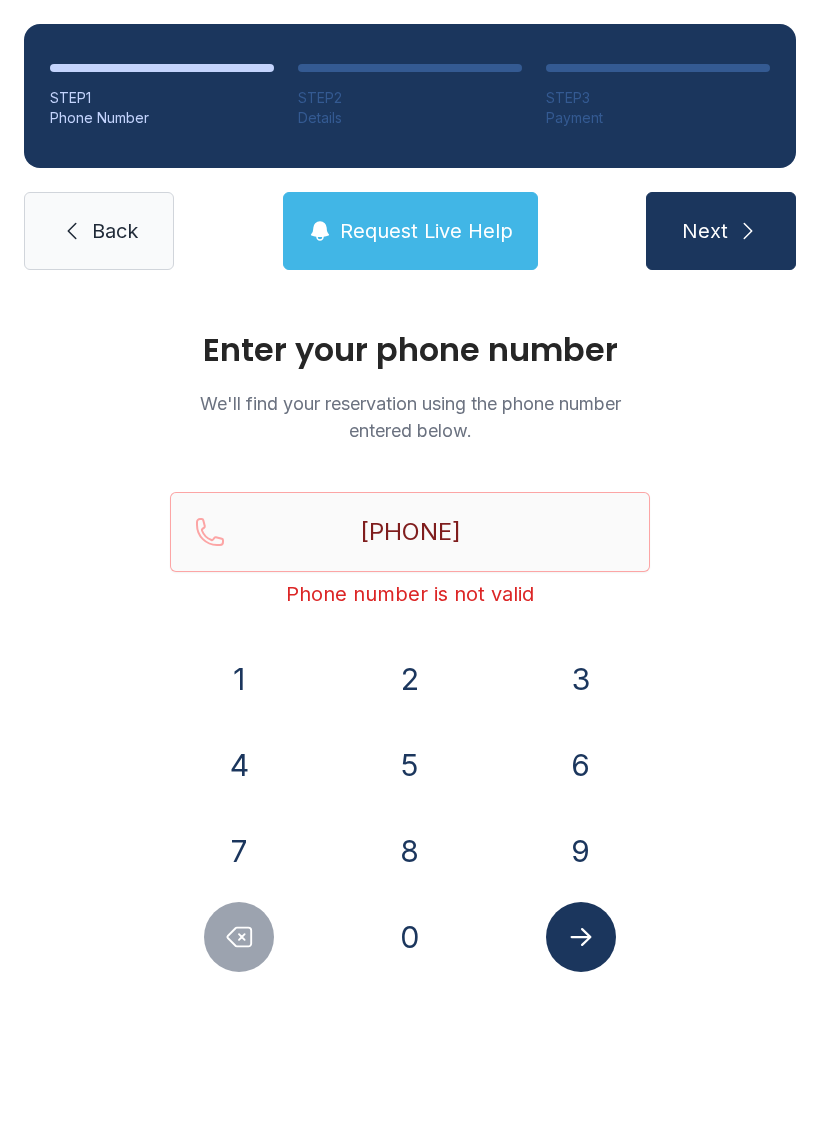 scroll, scrollTop: 0, scrollLeft: 0, axis: both 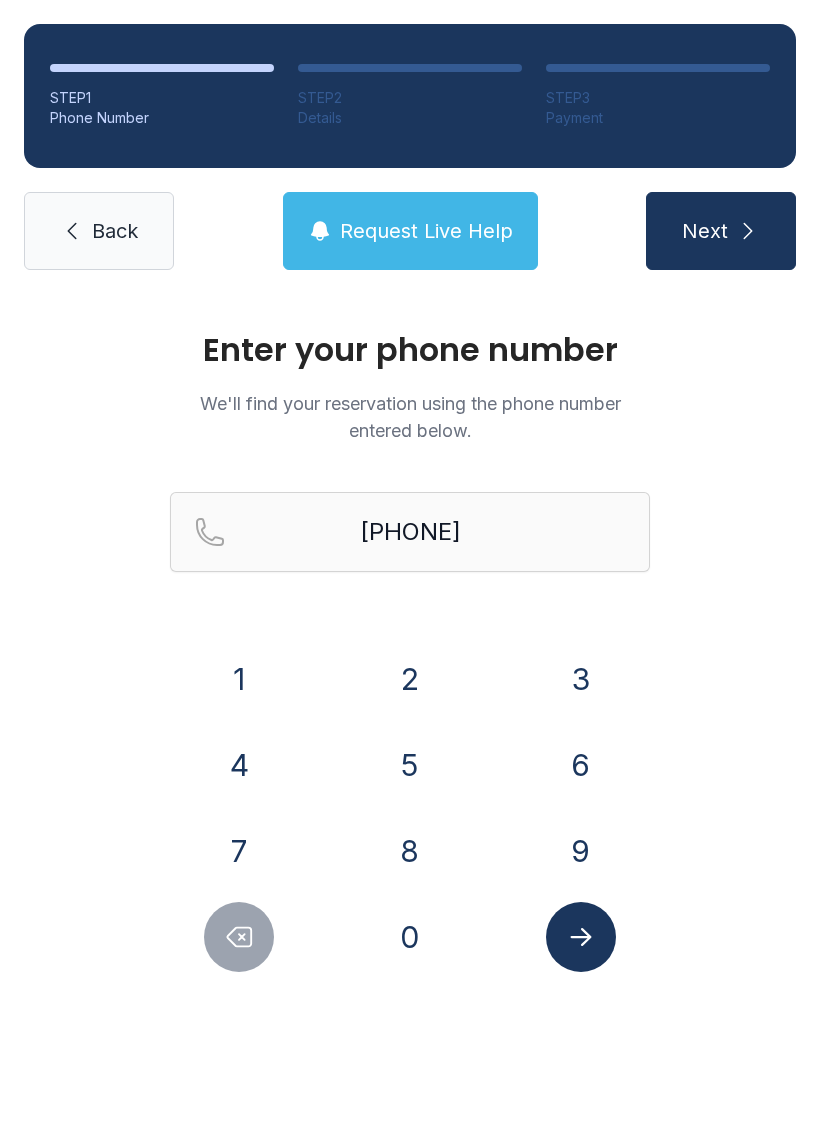 click at bounding box center [581, 937] 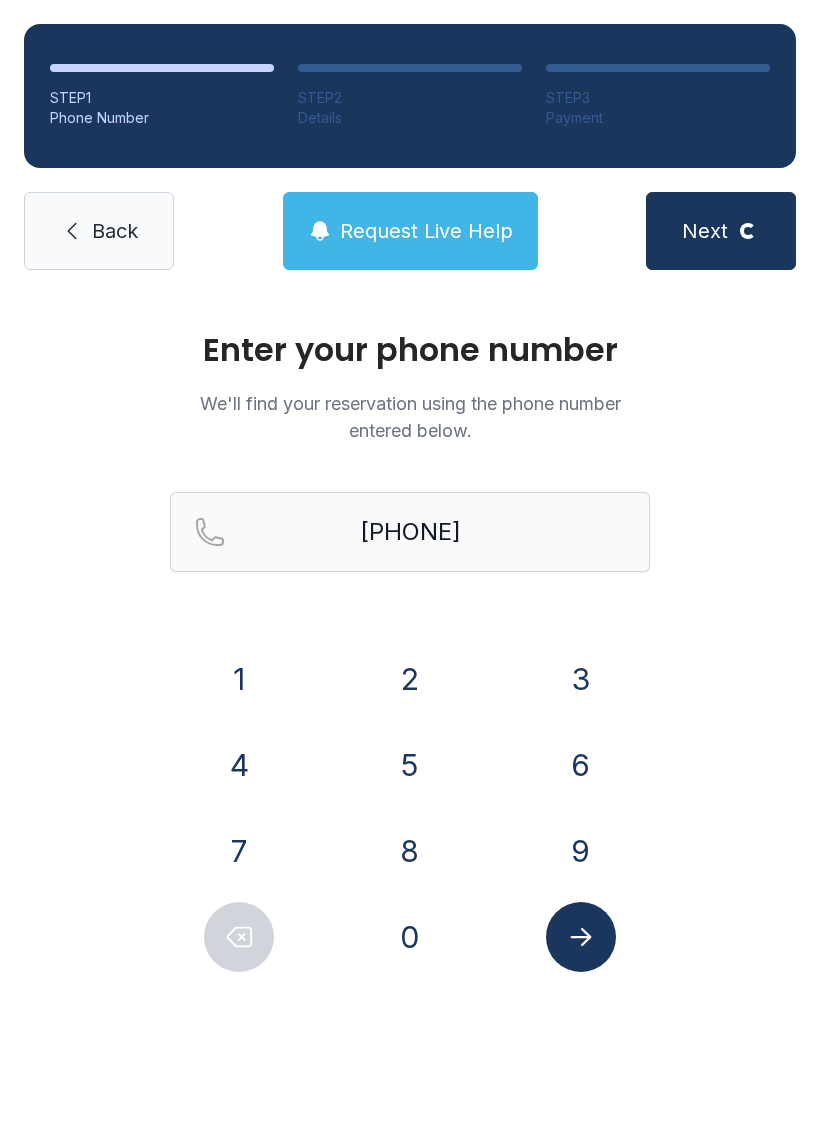 click at bounding box center [580, 937] 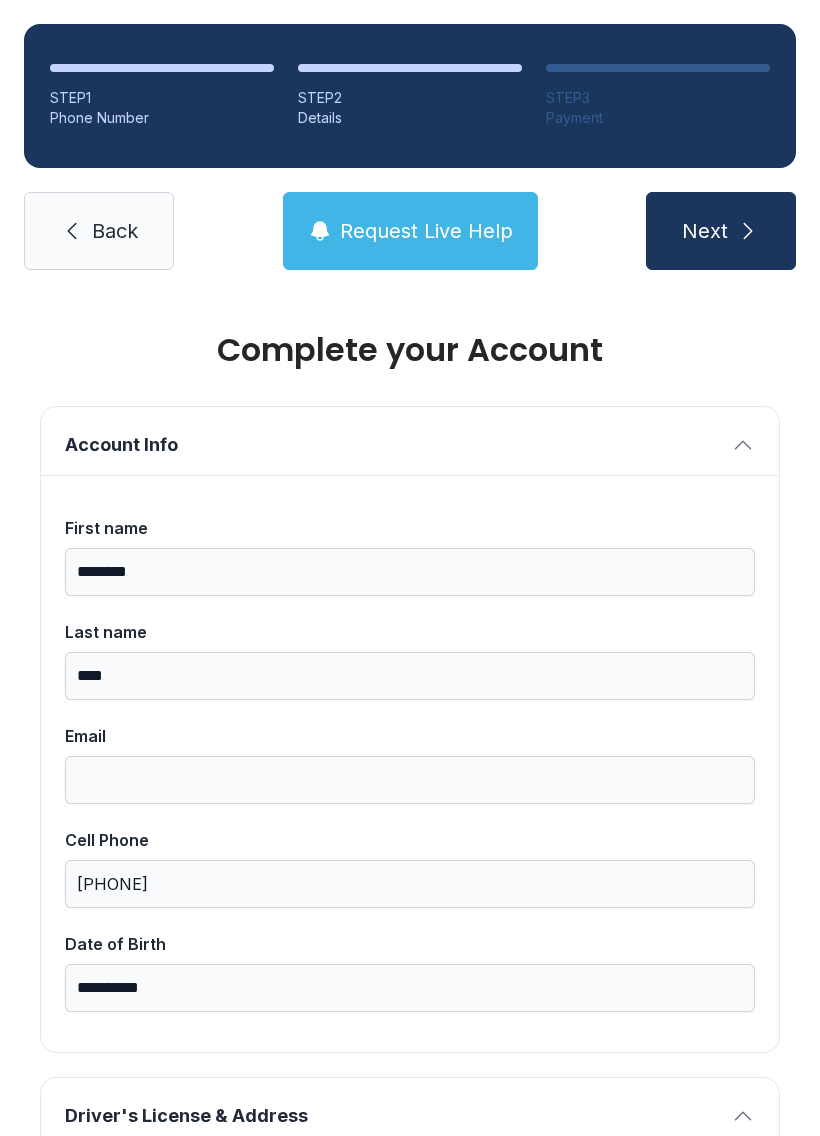 click on "First name [FIRST] Last name [LAST] Email [EMAIL] Cell Phone [PHONE] Date of Birth [DATE]" at bounding box center [410, 764] 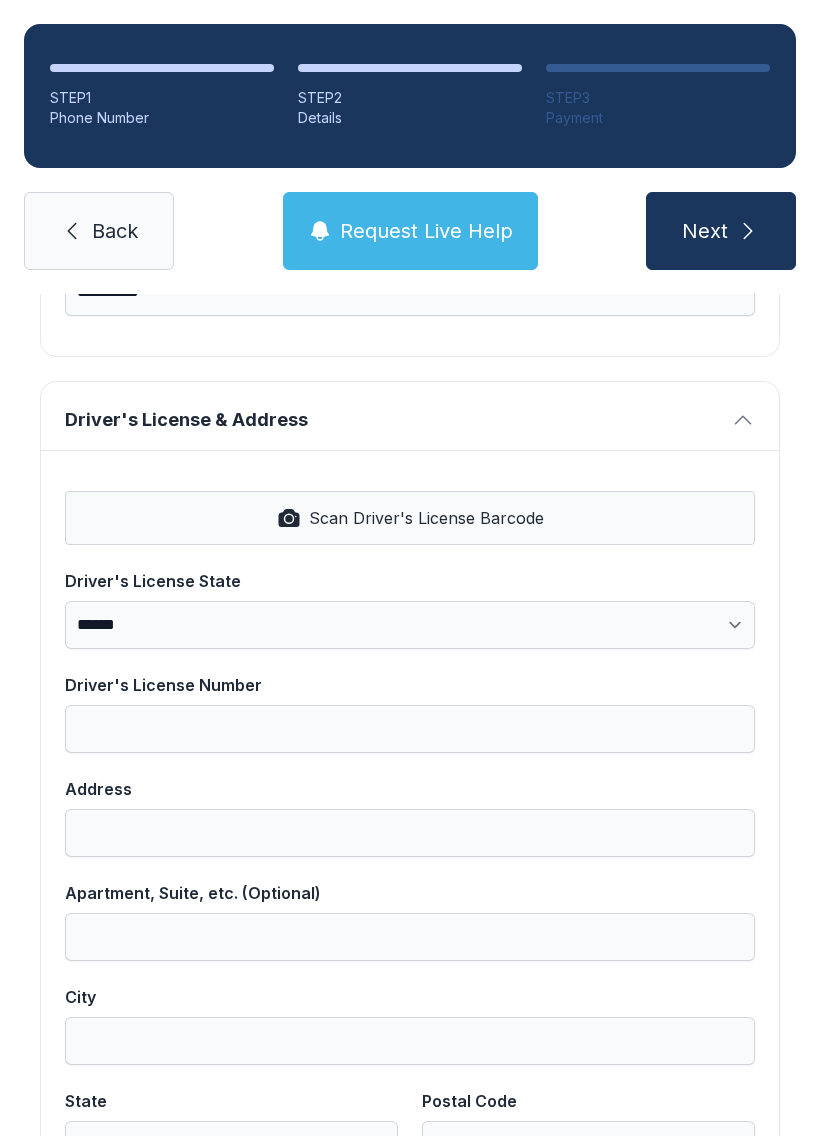 scroll, scrollTop: 697, scrollLeft: 0, axis: vertical 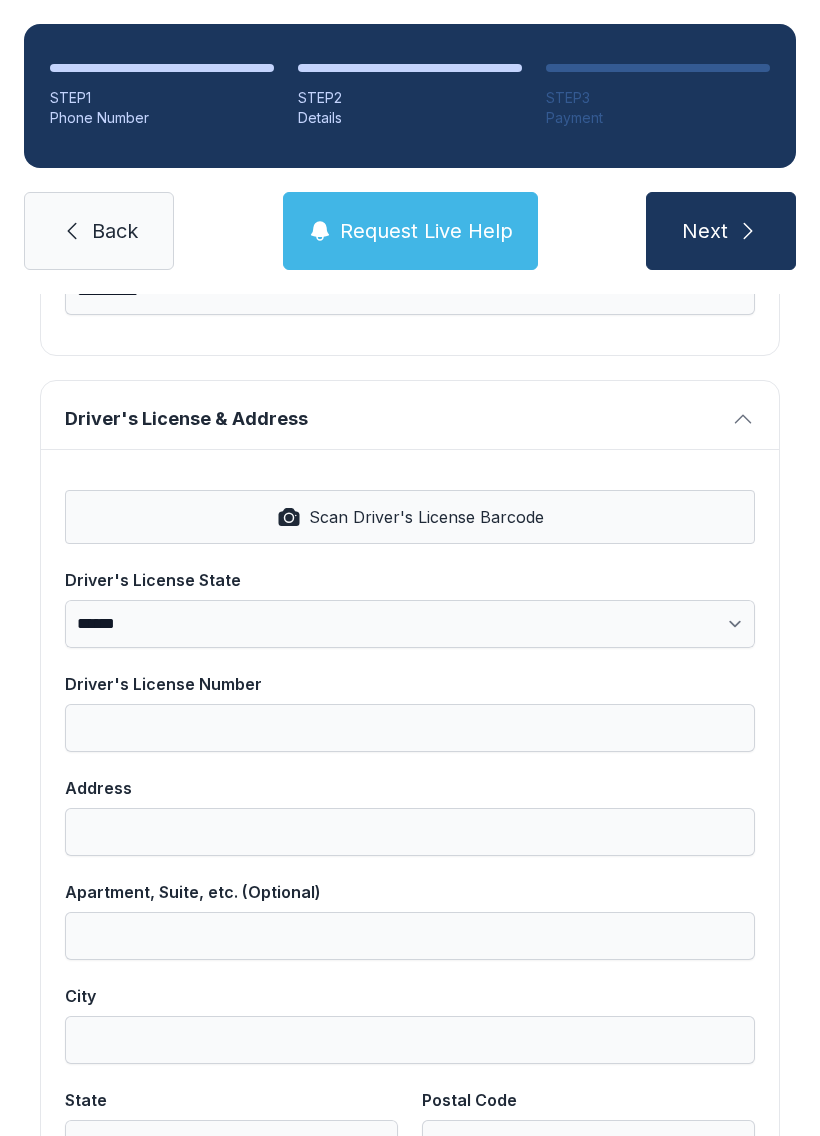 click on "Scan Driver's License Barcode" at bounding box center [410, 517] 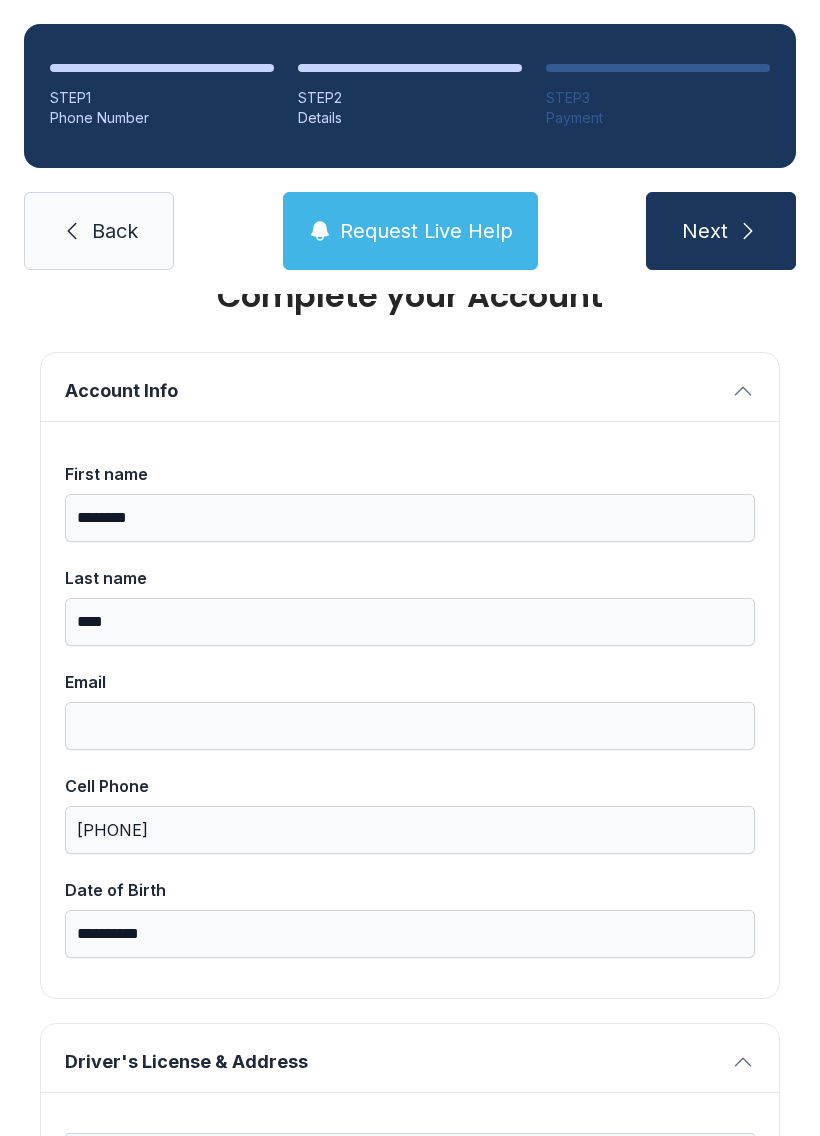 scroll, scrollTop: 54, scrollLeft: 0, axis: vertical 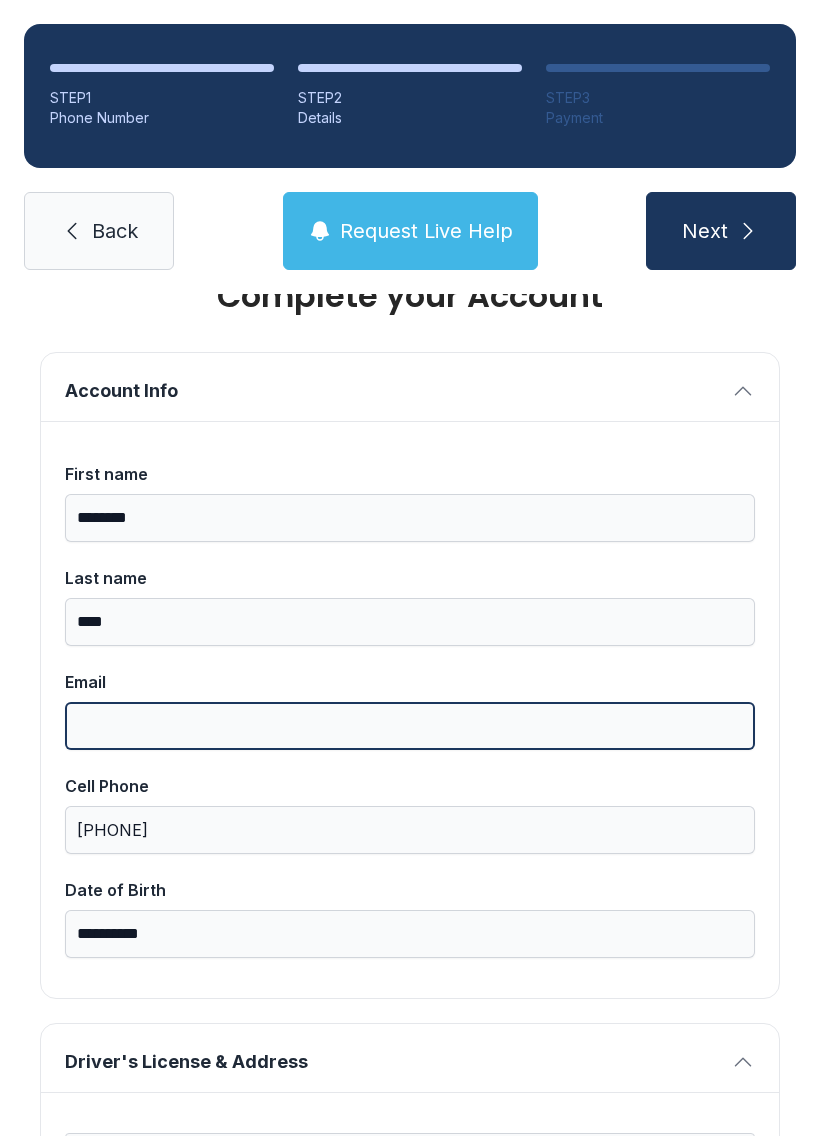 click on "Email" at bounding box center [410, 726] 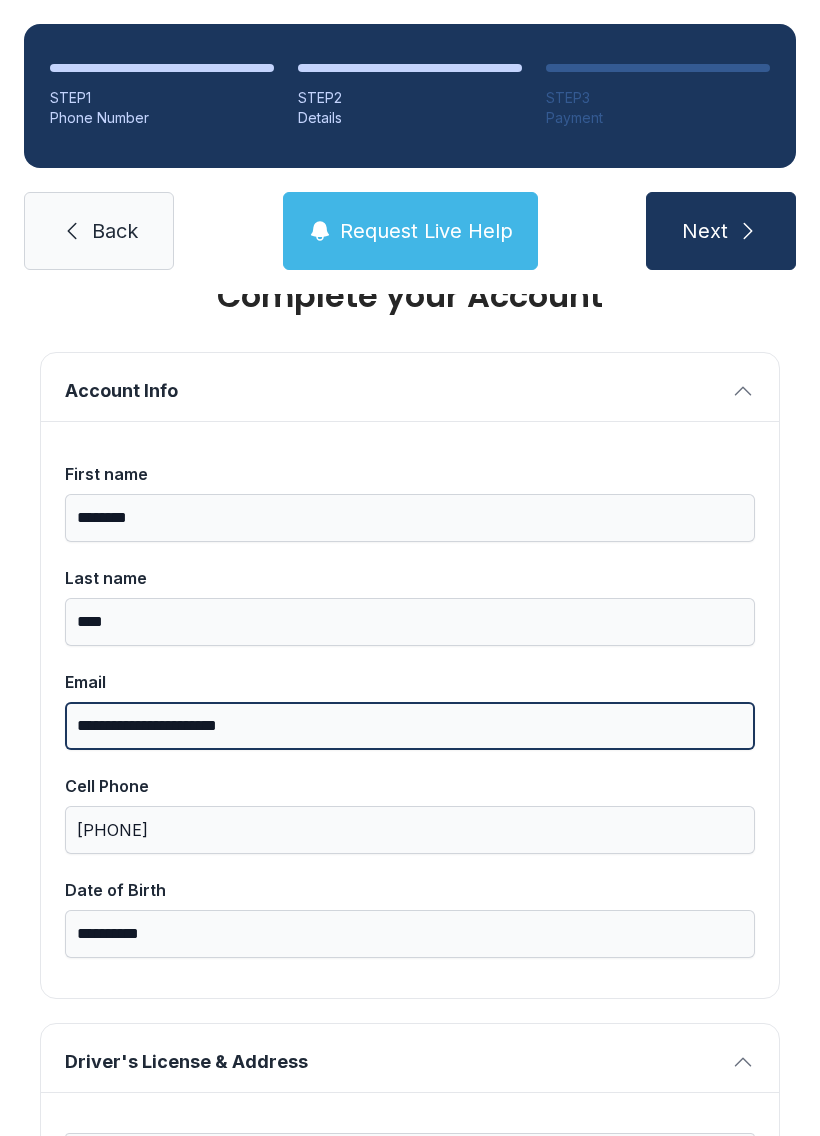 type on "**********" 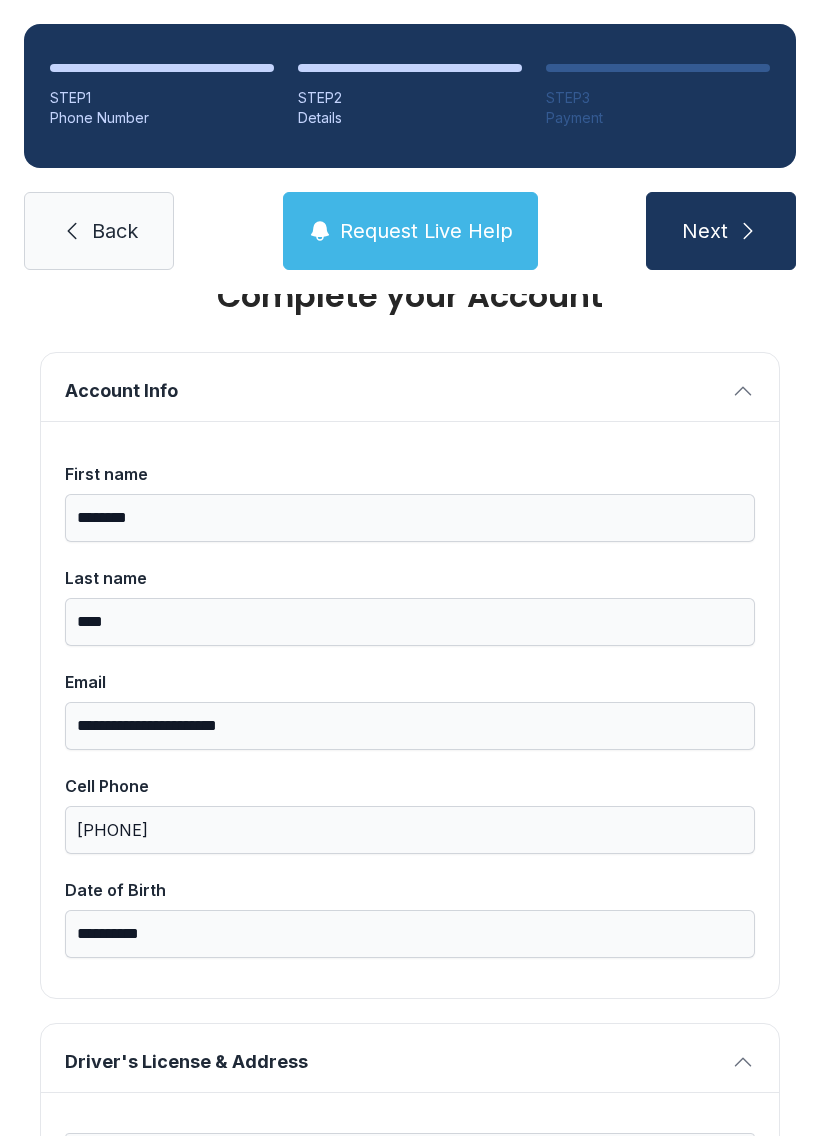 type on "*" 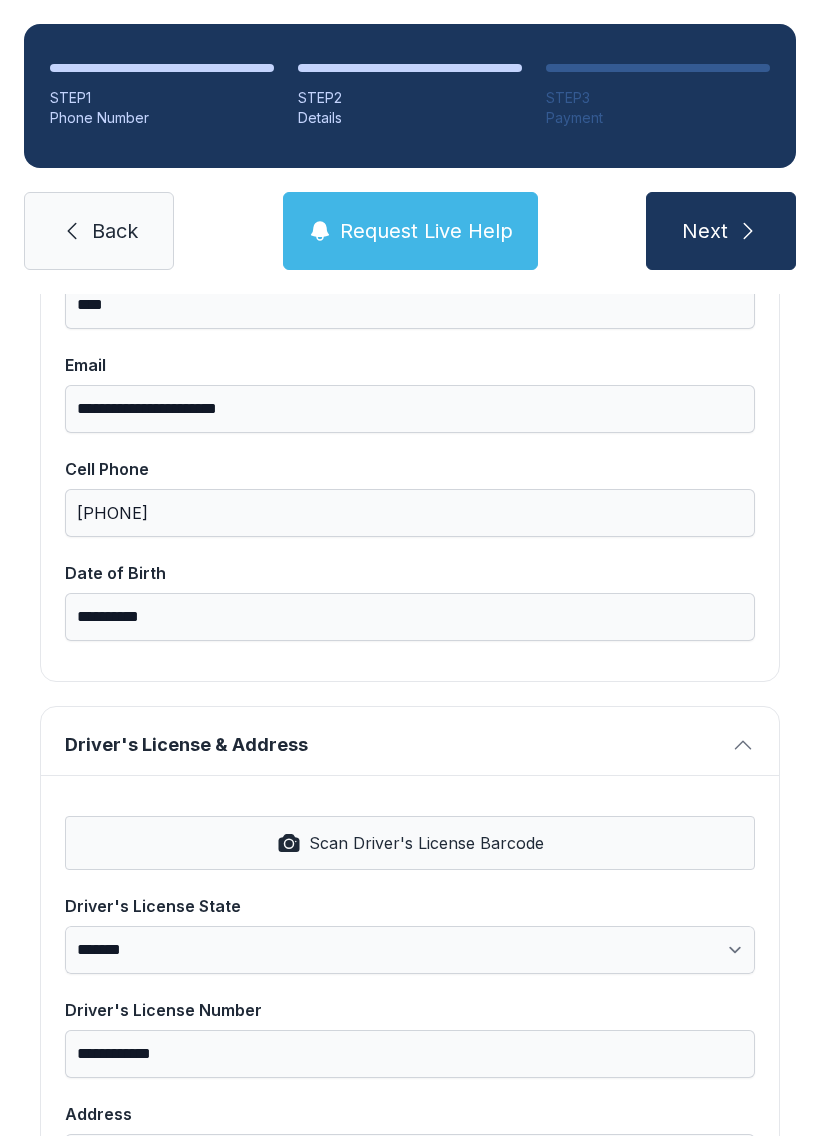 scroll, scrollTop: 364, scrollLeft: 0, axis: vertical 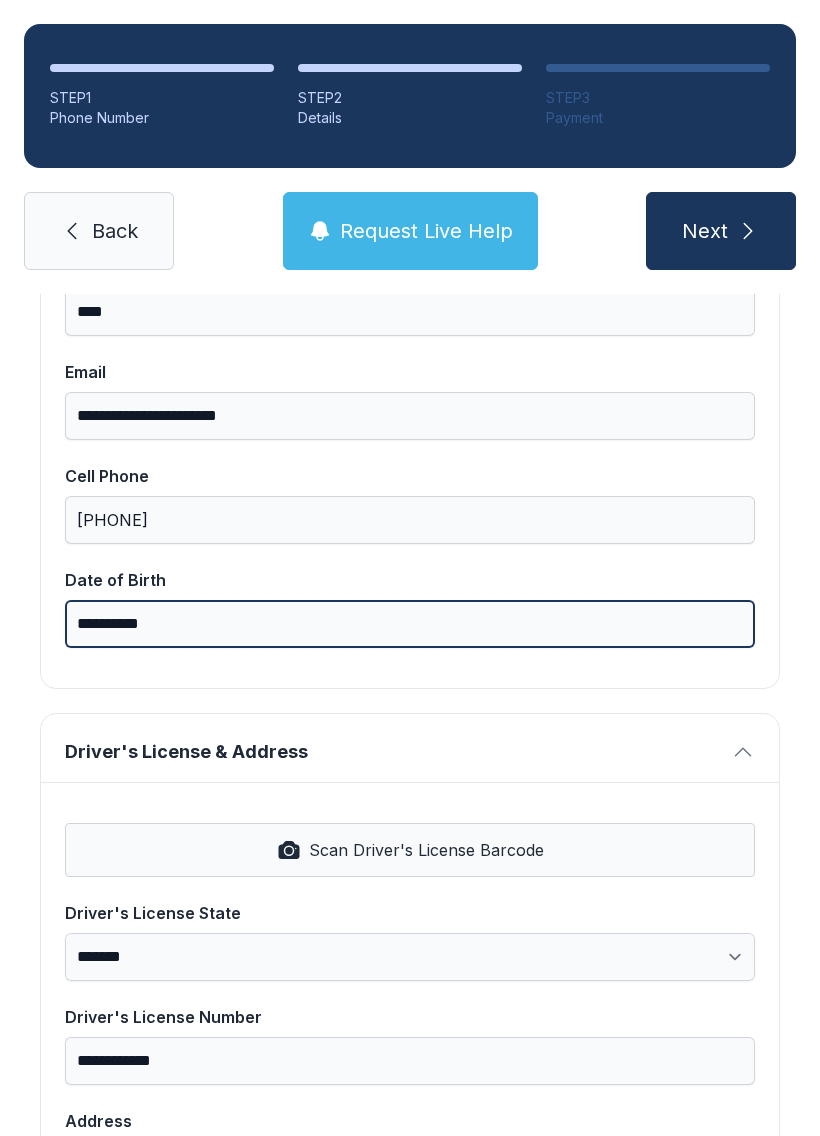 click on "**********" at bounding box center (410, 624) 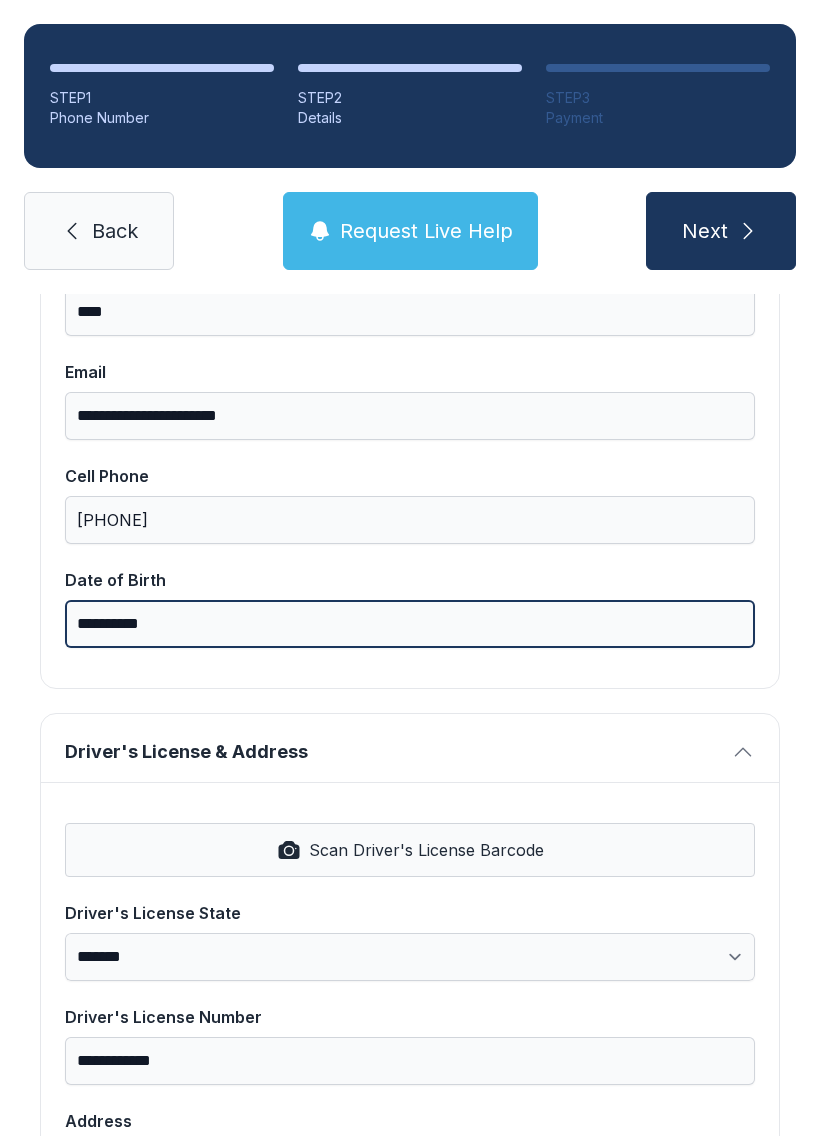 type on "**********" 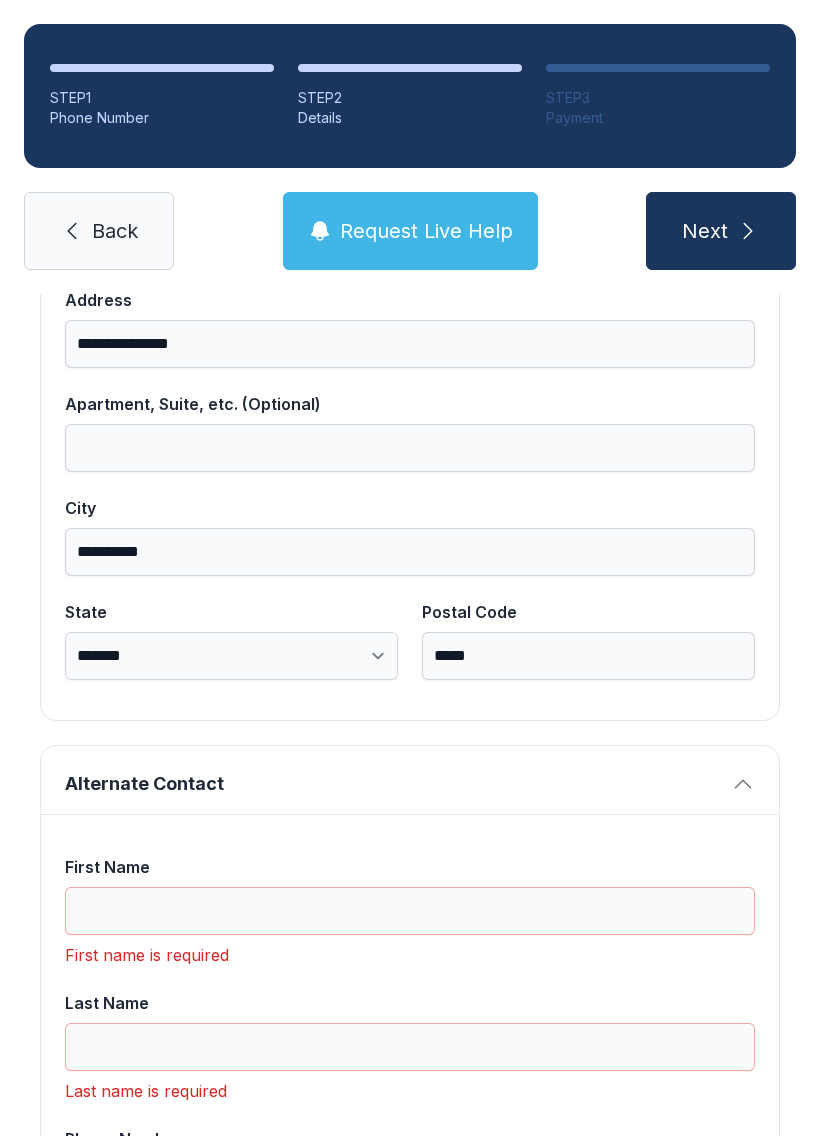 scroll, scrollTop: 1192, scrollLeft: 0, axis: vertical 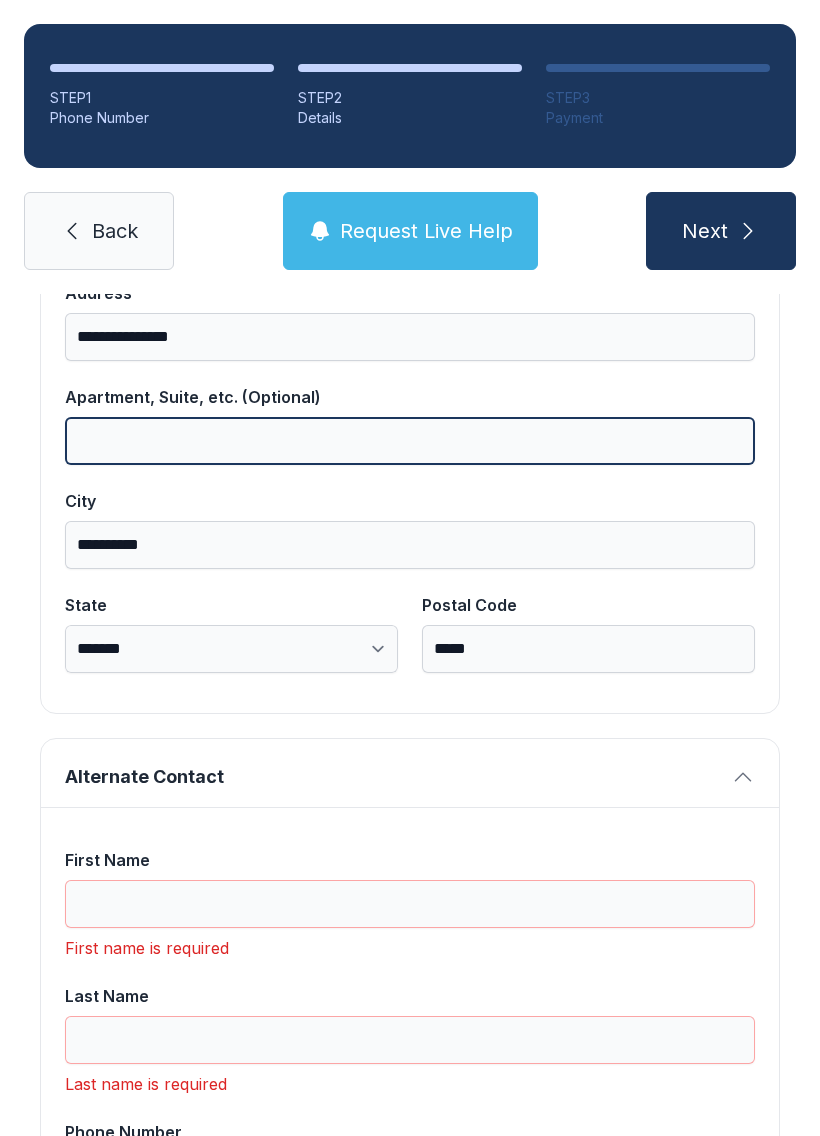 click on "Apartment, Suite, etc. (Optional)" at bounding box center [410, 441] 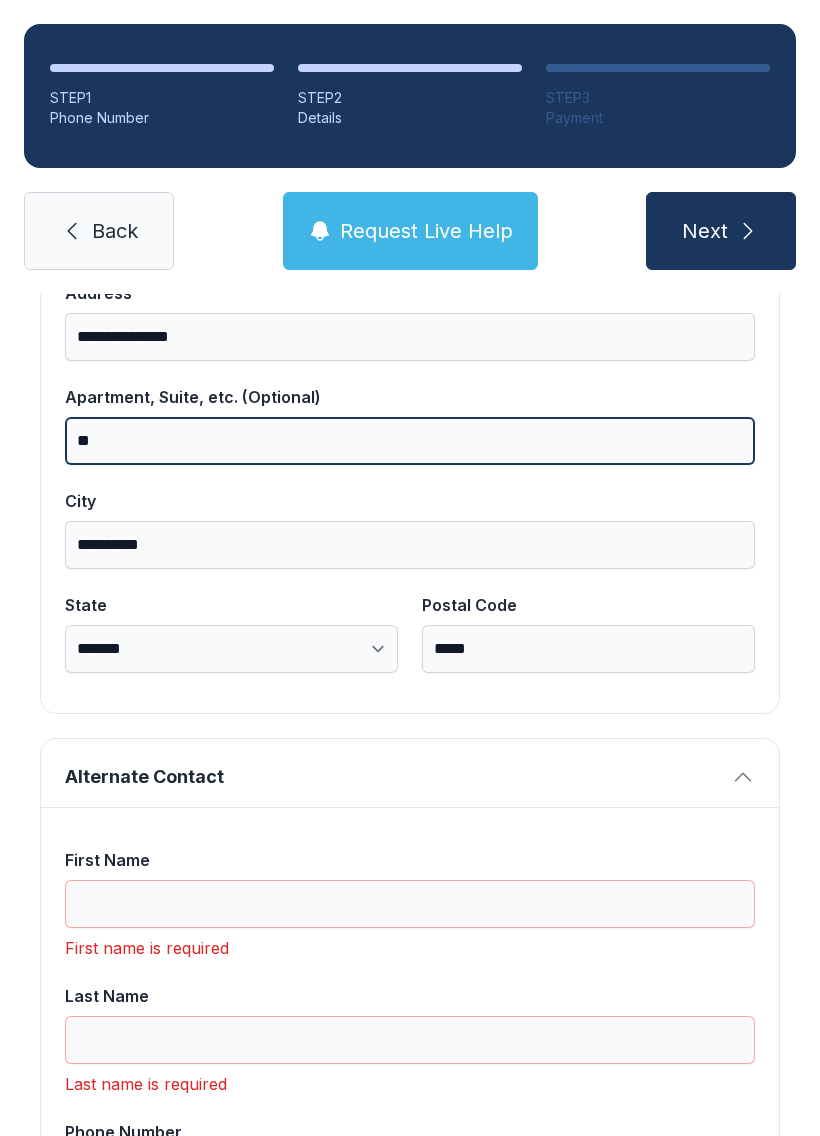 type on "**" 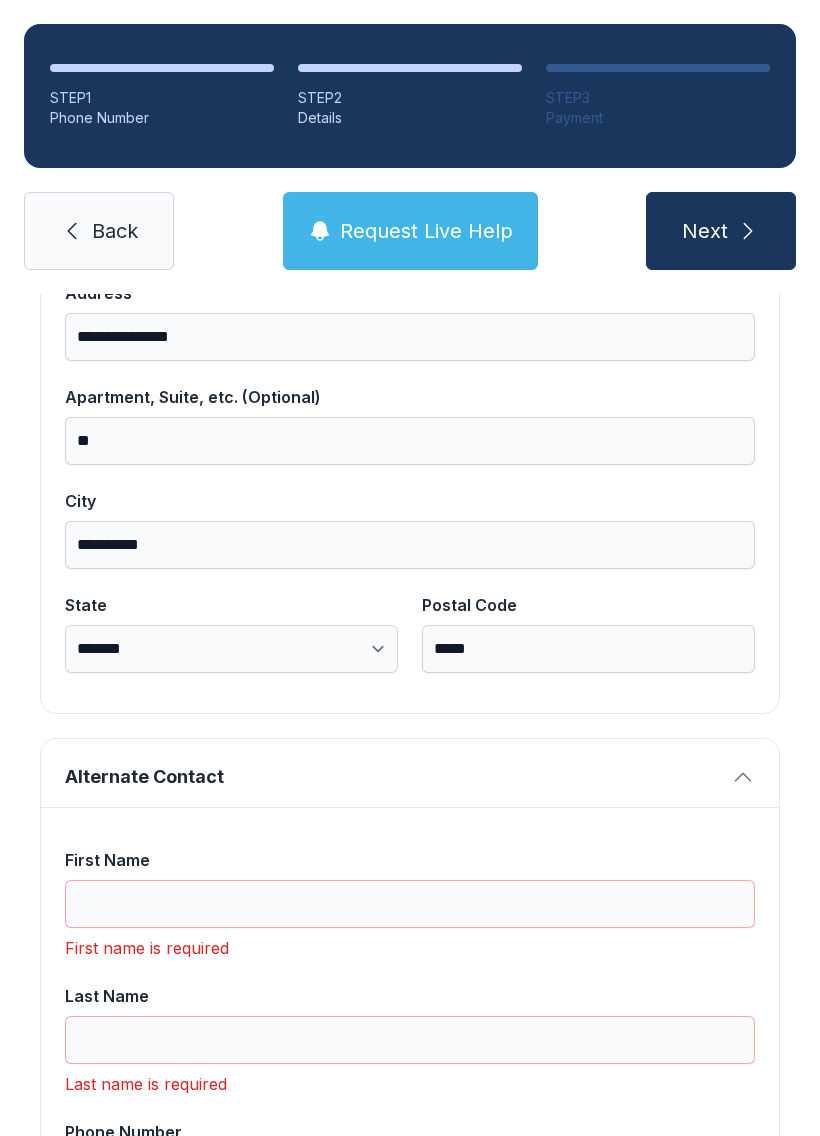type on "*" 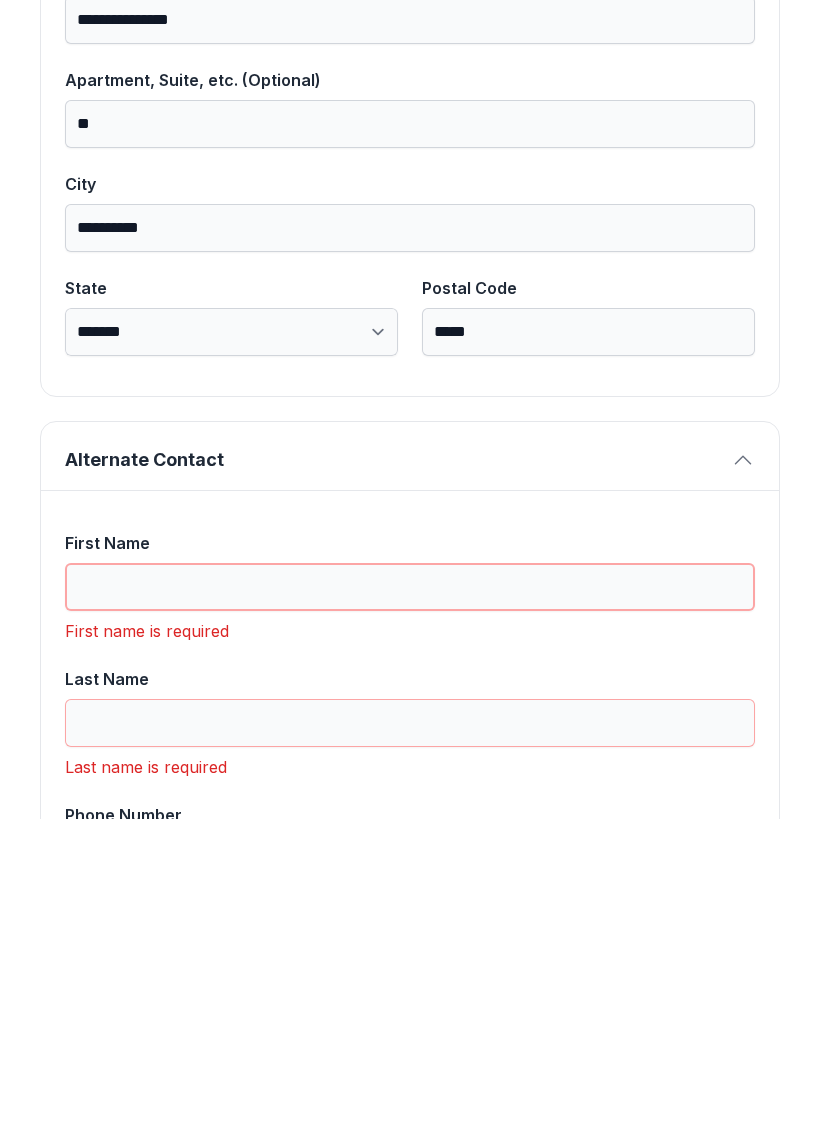 click on "First Name" at bounding box center [410, 904] 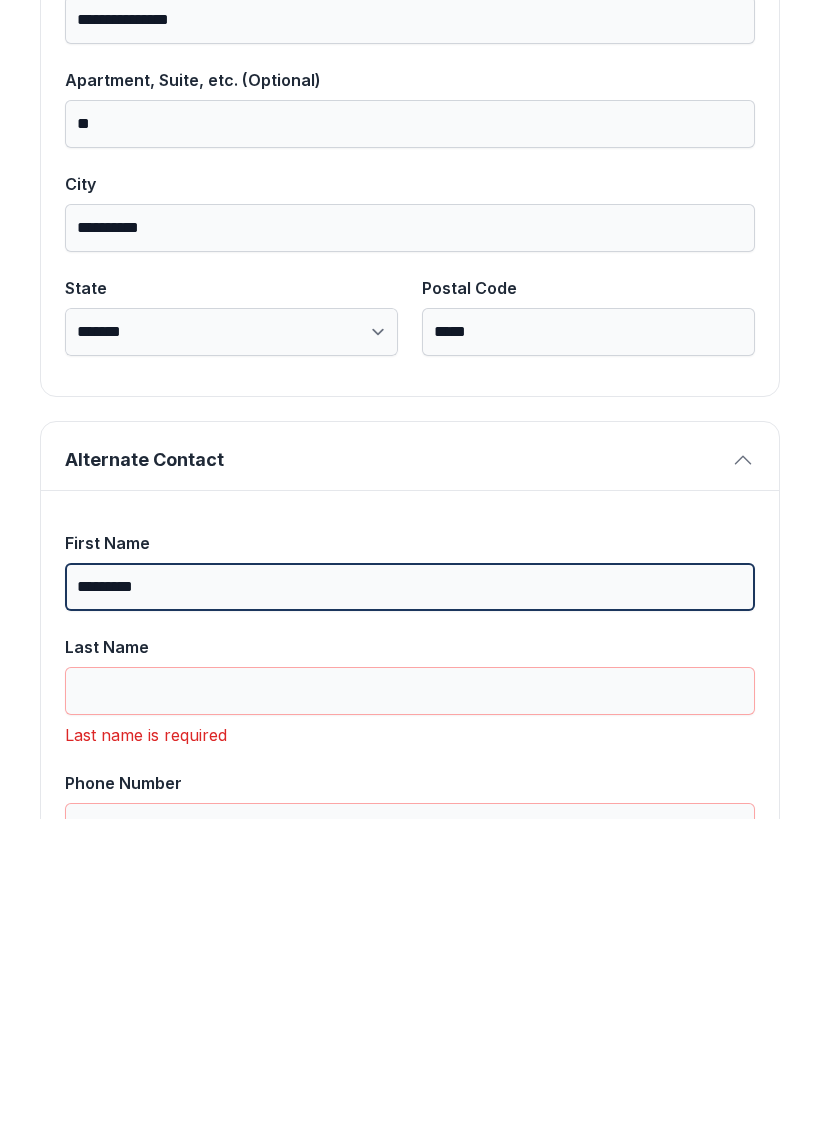 type on "********" 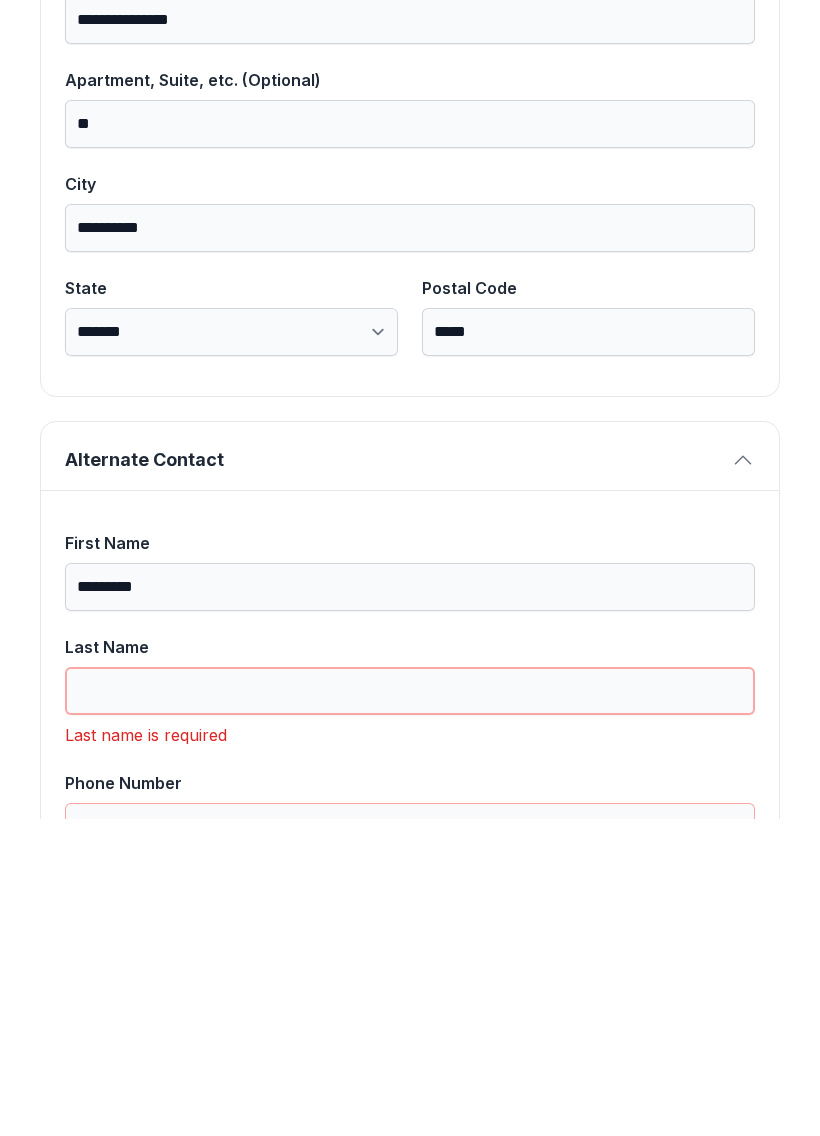 click on "Last Name" at bounding box center (410, 1008) 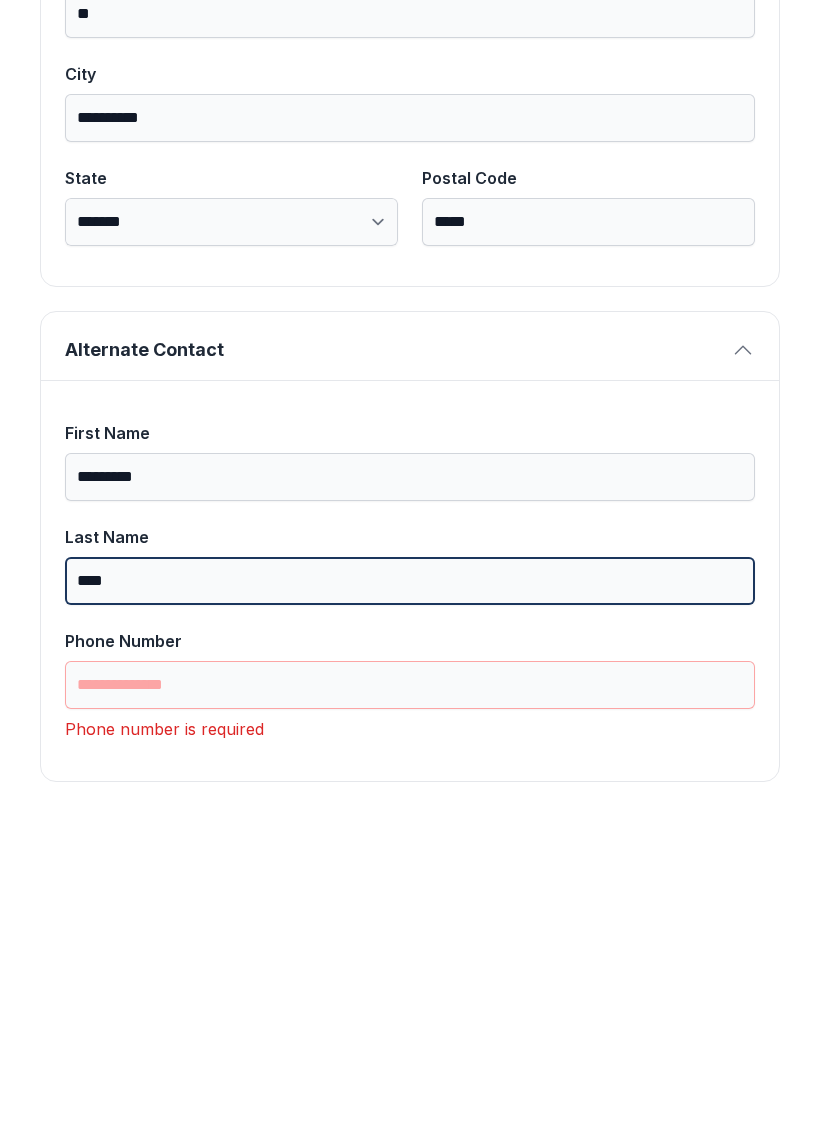 scroll, scrollTop: 1301, scrollLeft: 0, axis: vertical 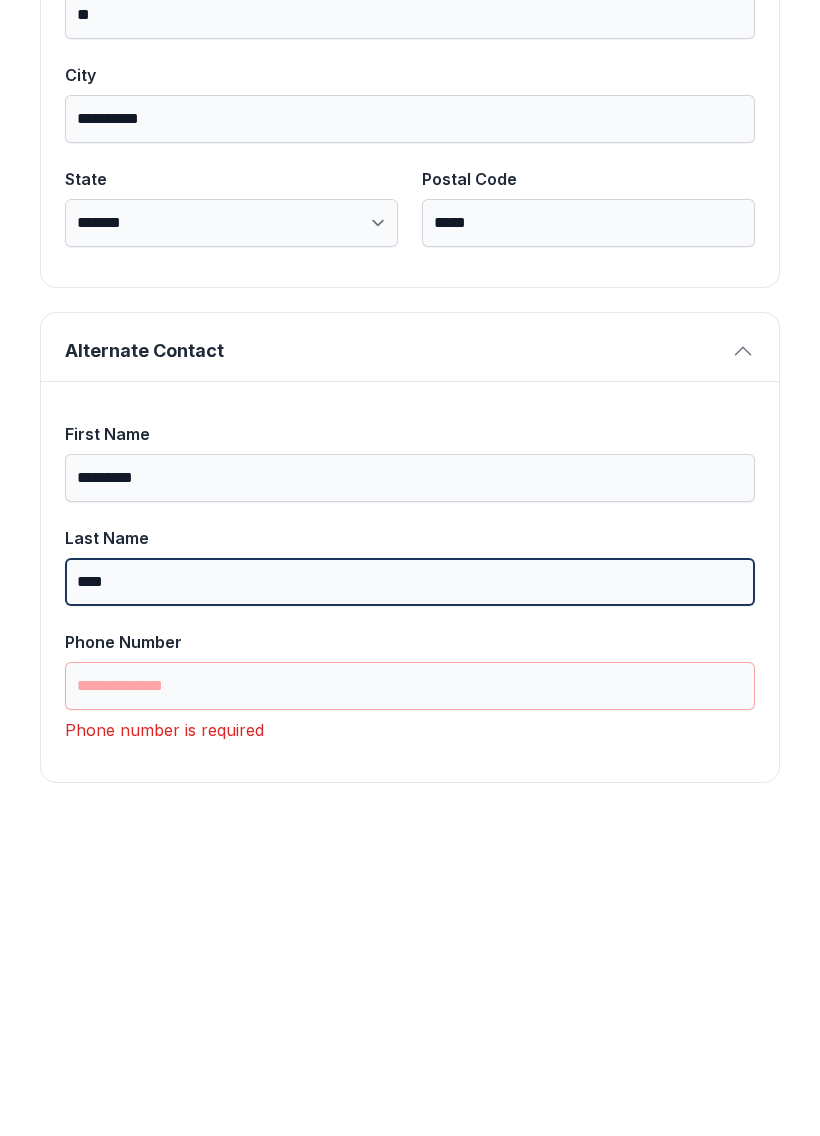 type on "****" 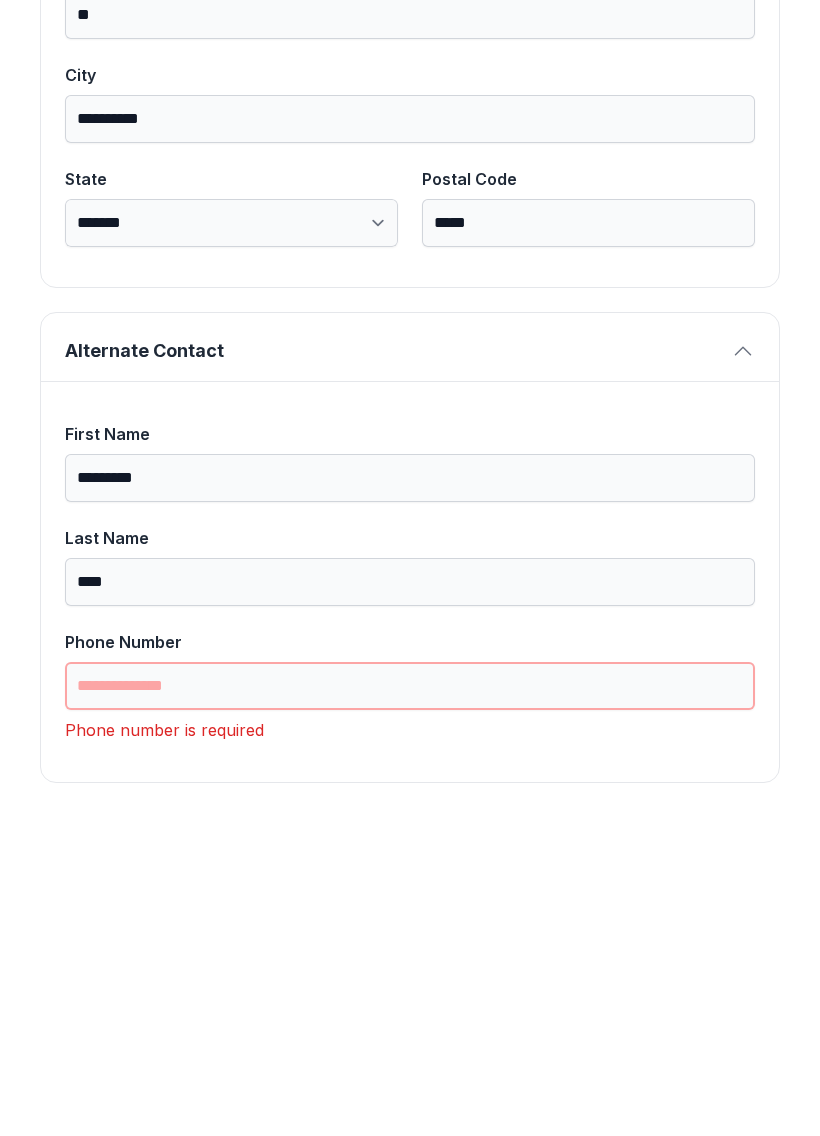 click on "Phone Number" at bounding box center [410, 1003] 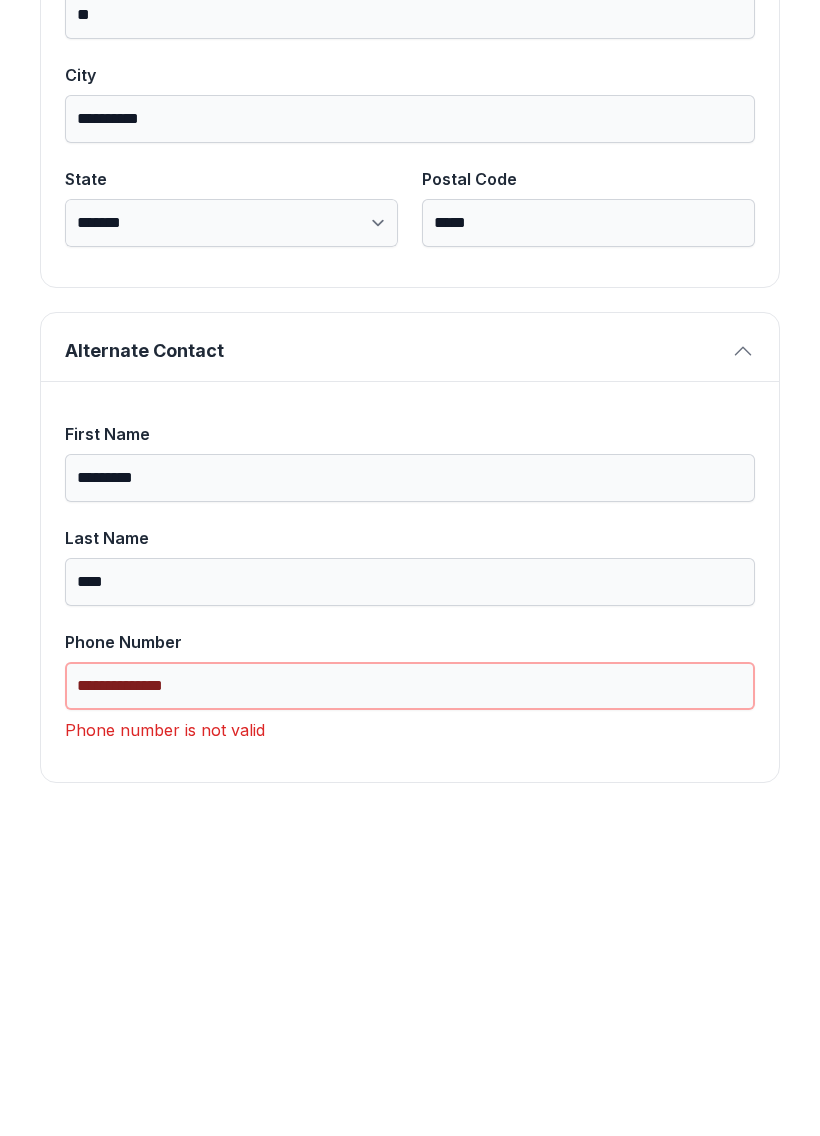 scroll, scrollTop: 1269, scrollLeft: 0, axis: vertical 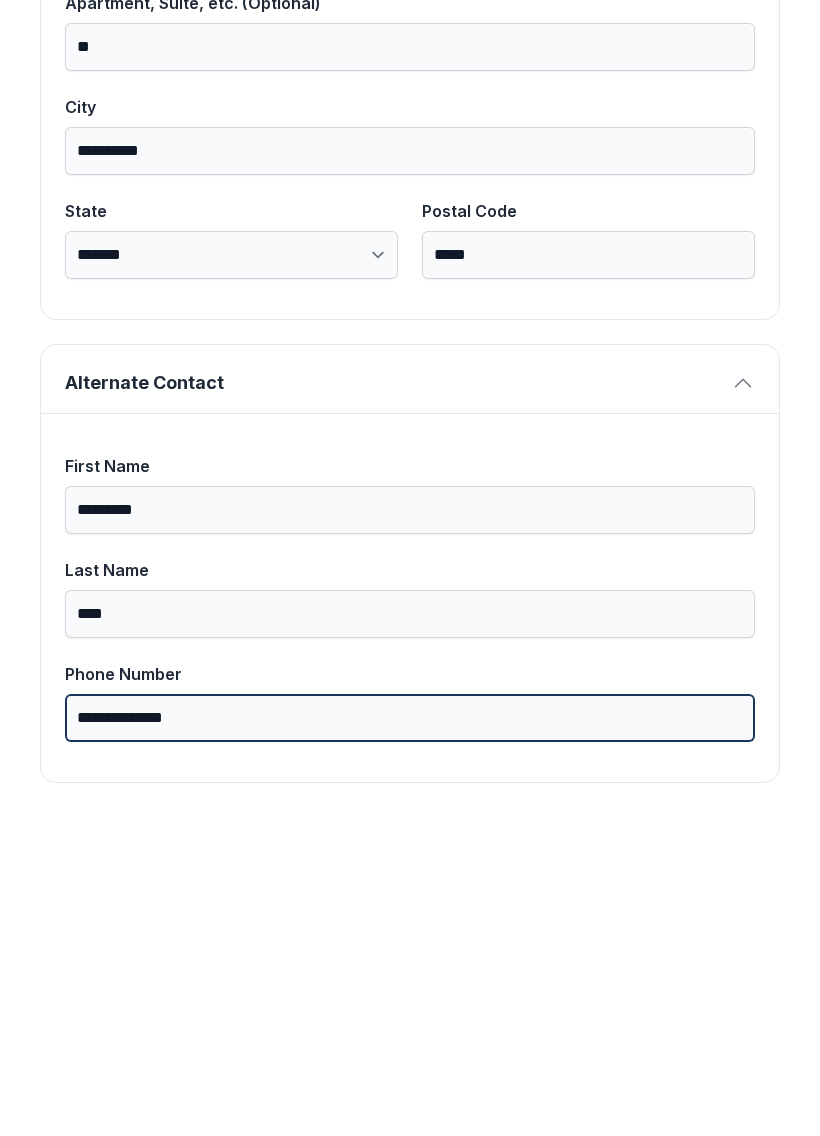 type on "**********" 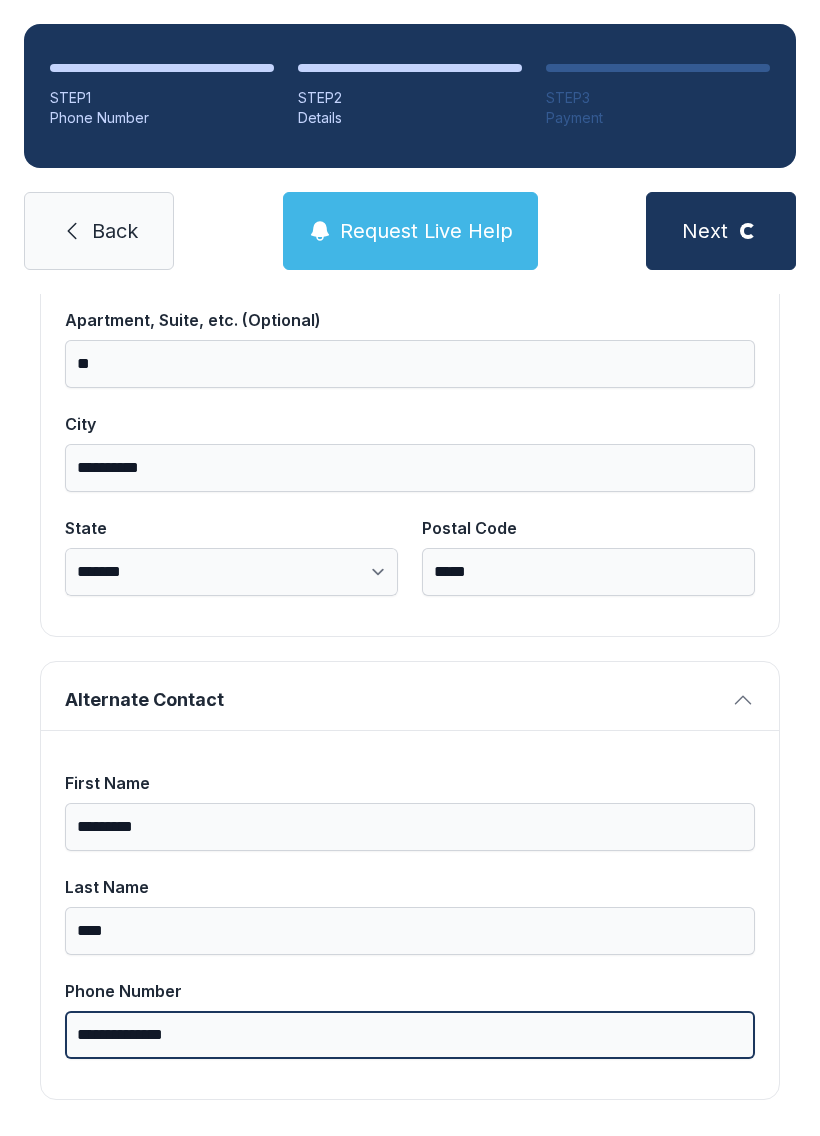scroll, scrollTop: 0, scrollLeft: 0, axis: both 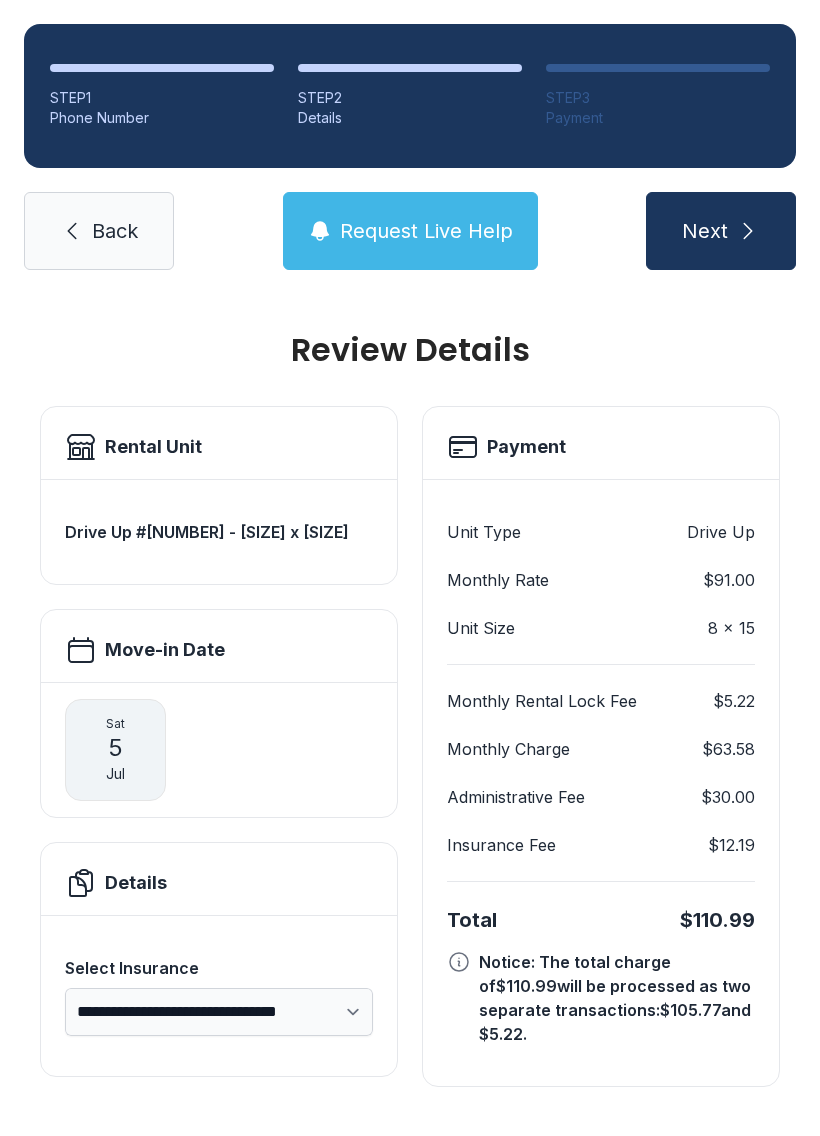 click on "**********" at bounding box center (410, 730) 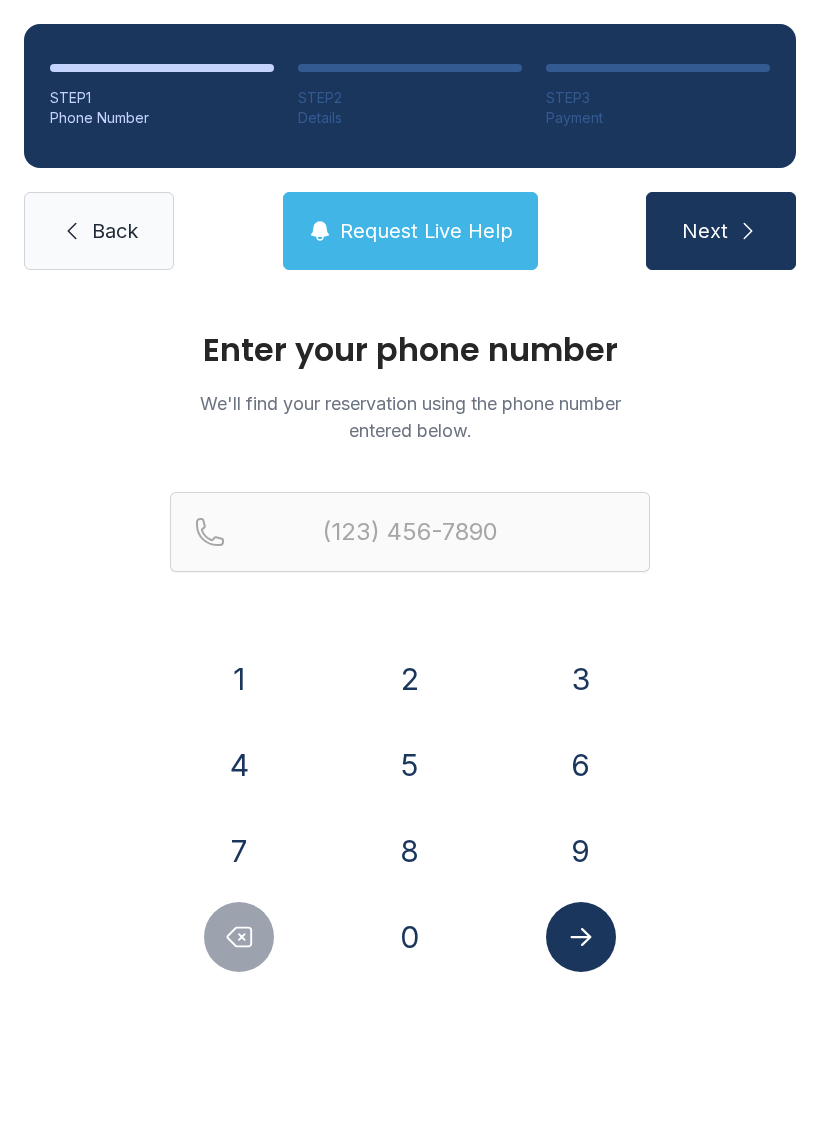 scroll, scrollTop: 0, scrollLeft: 0, axis: both 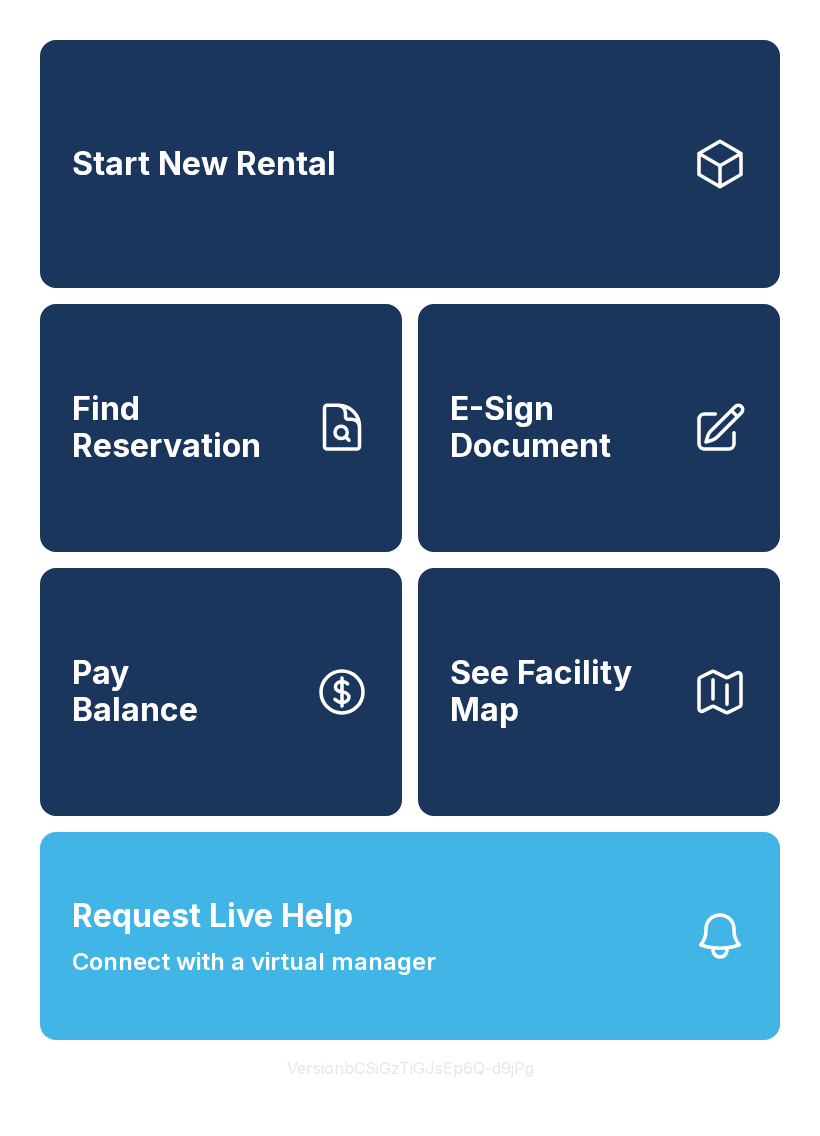 click on "E-Sign Document" at bounding box center (563, 427) 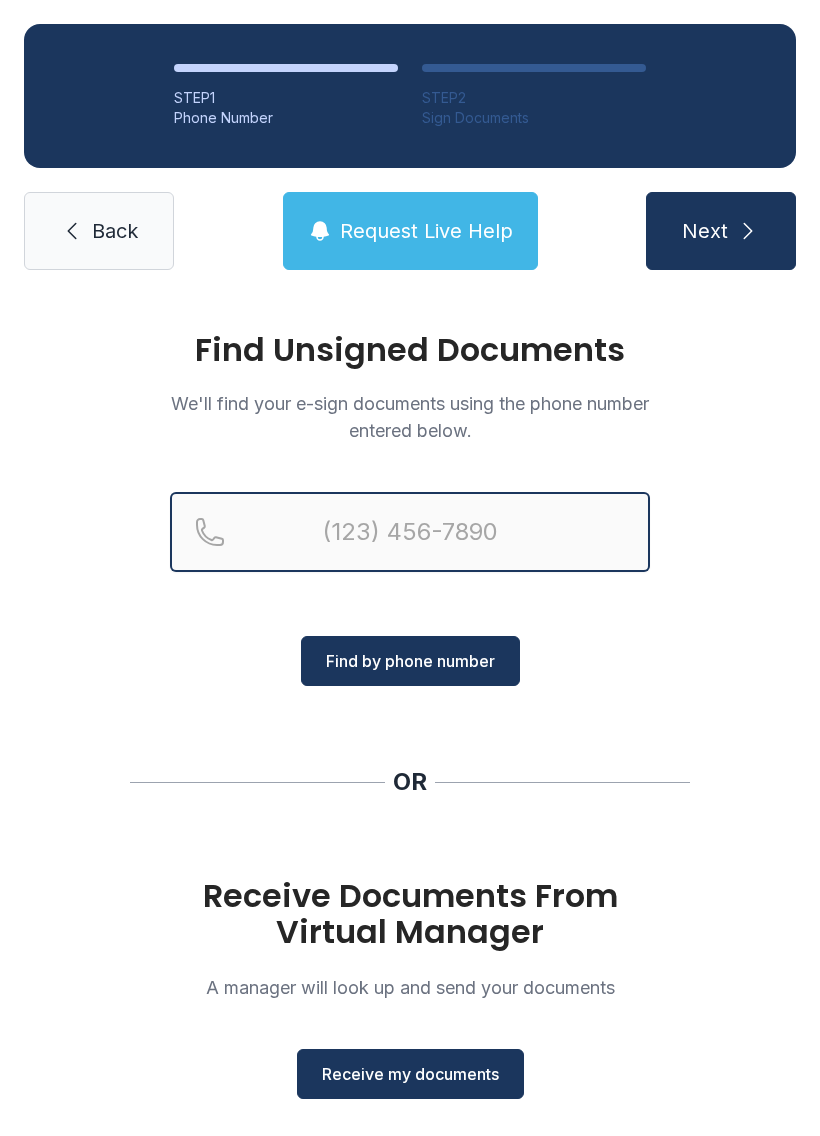 click at bounding box center (410, 532) 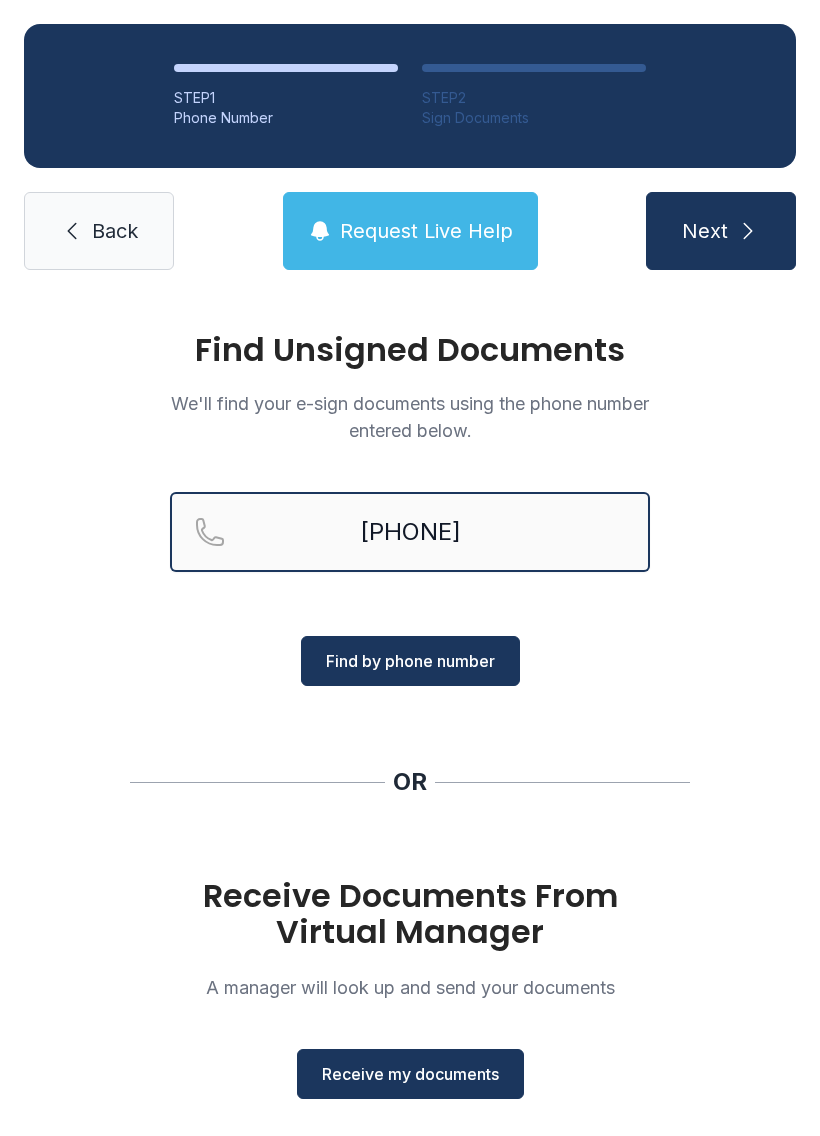 type on "[PHONE]" 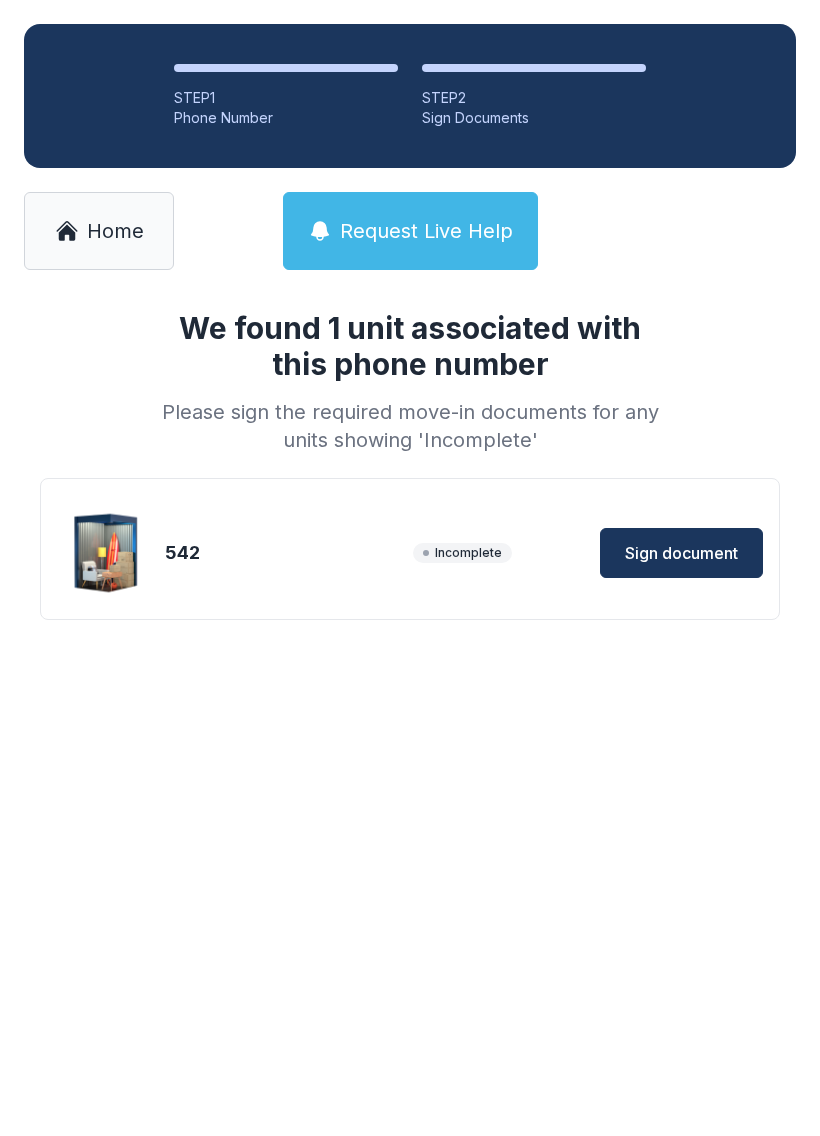 click on "Sign document" at bounding box center (681, 553) 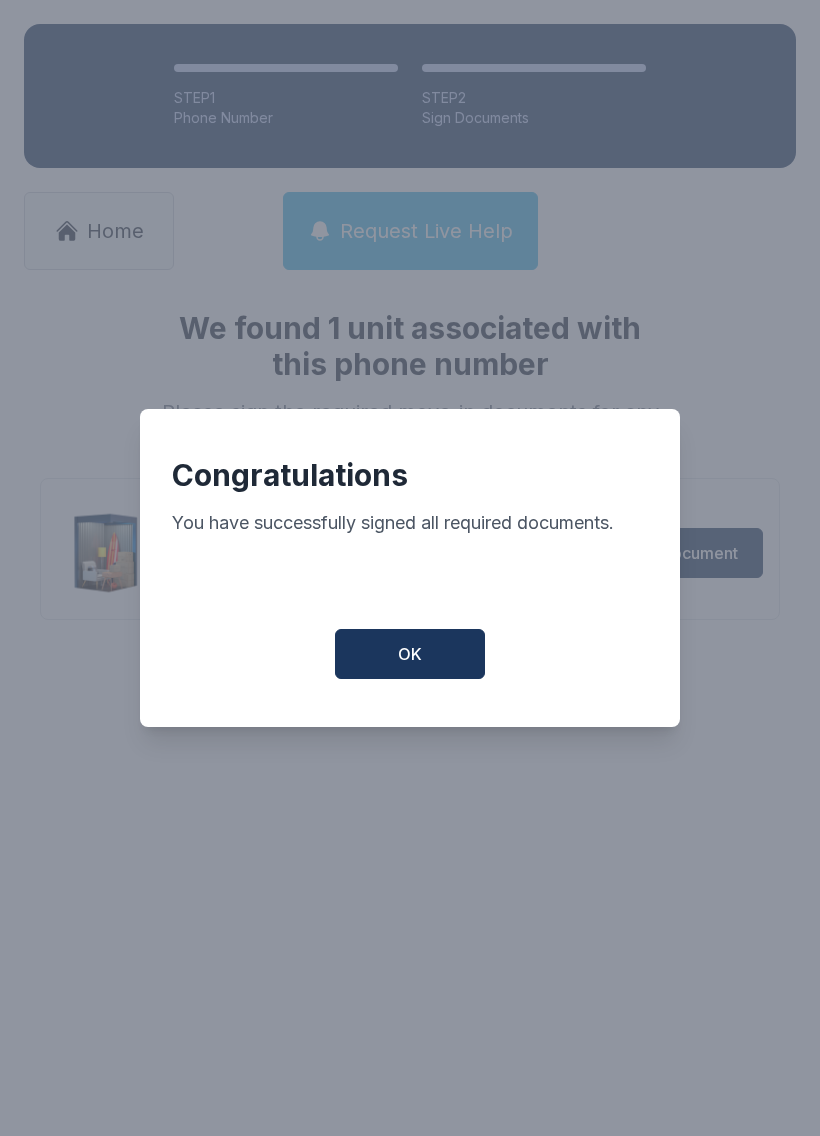 click on "OK" at bounding box center [410, 654] 